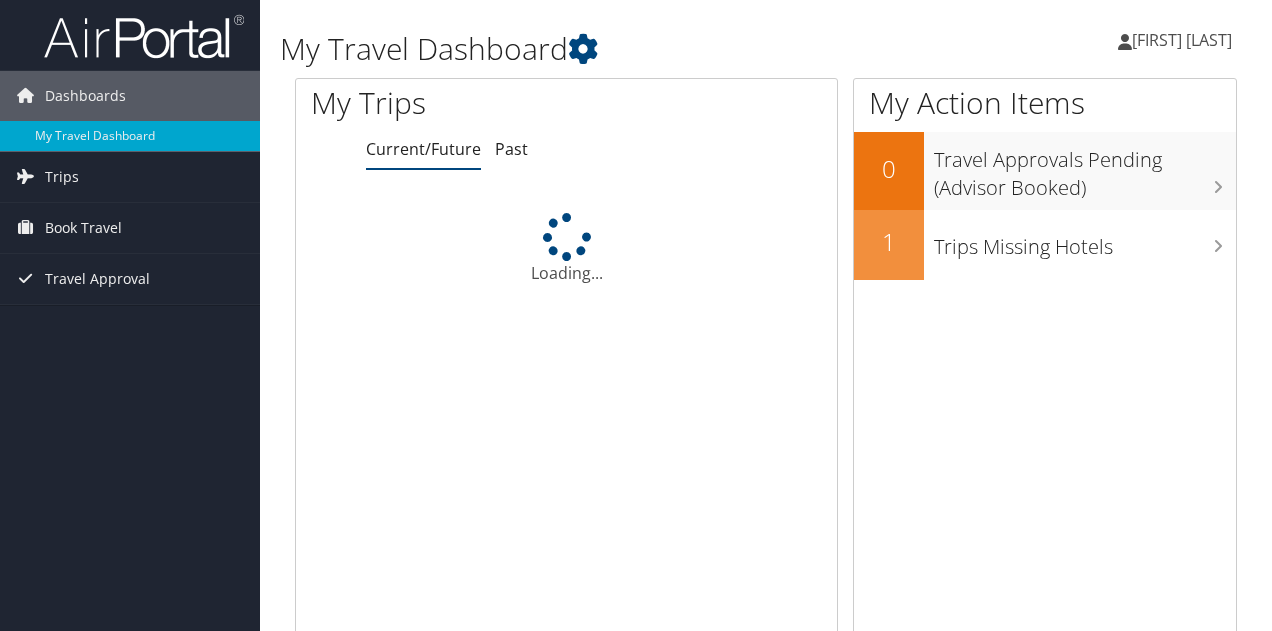 scroll, scrollTop: 0, scrollLeft: 0, axis: both 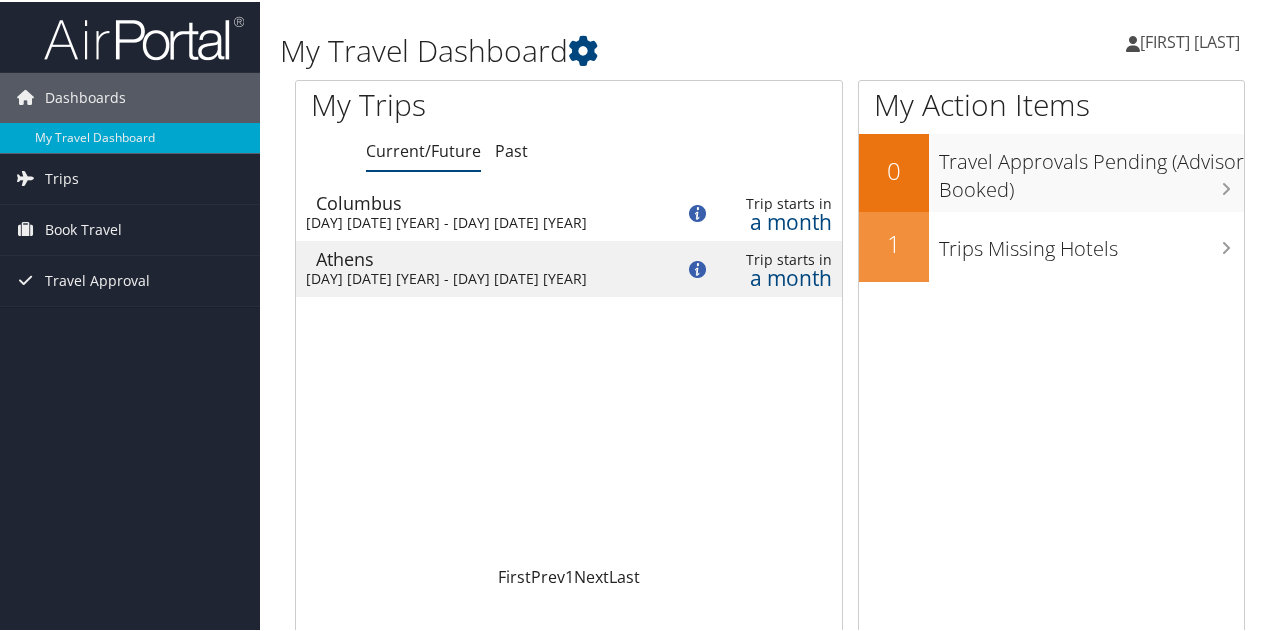 click on "Columbus" at bounding box center (485, 201) 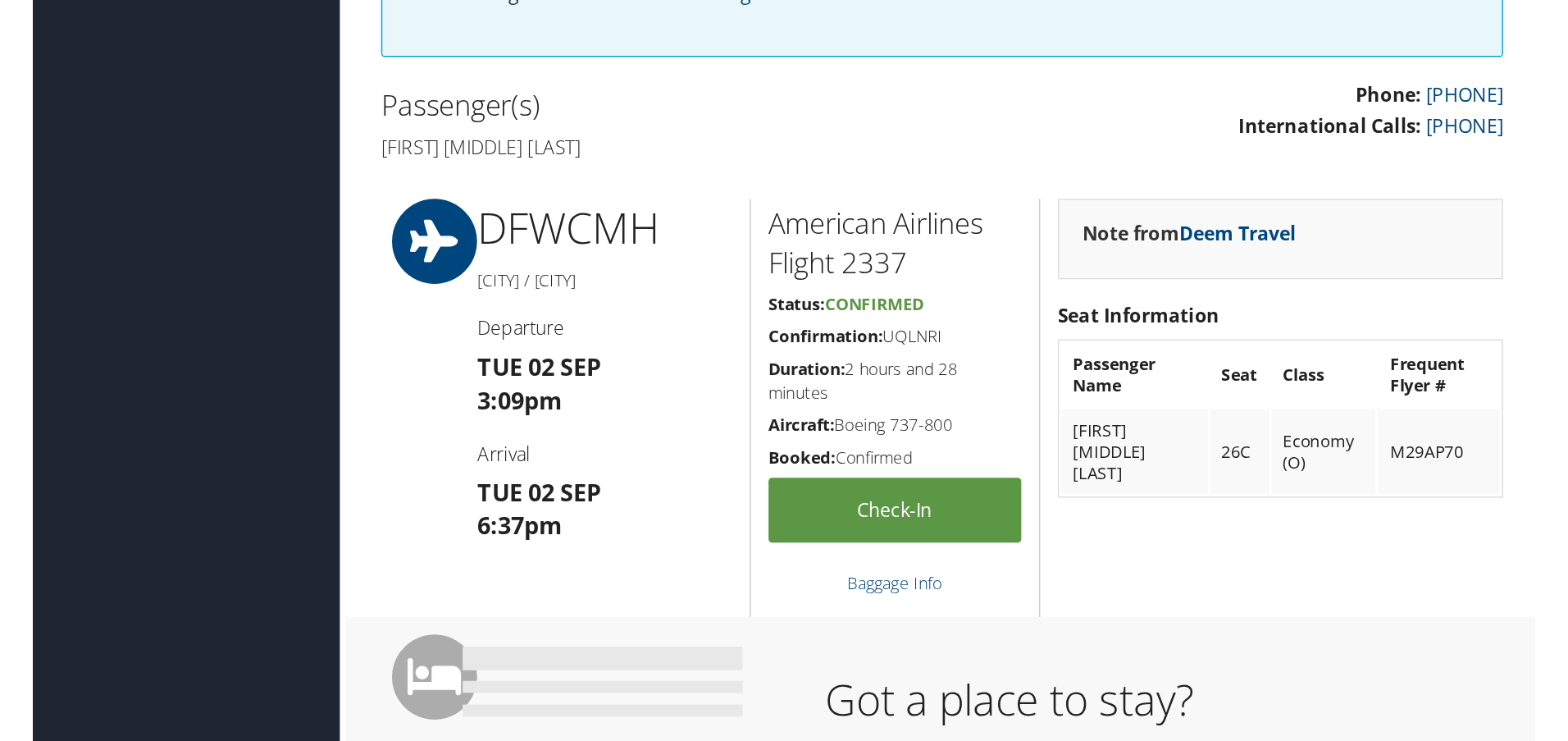 scroll, scrollTop: 0, scrollLeft: 0, axis: both 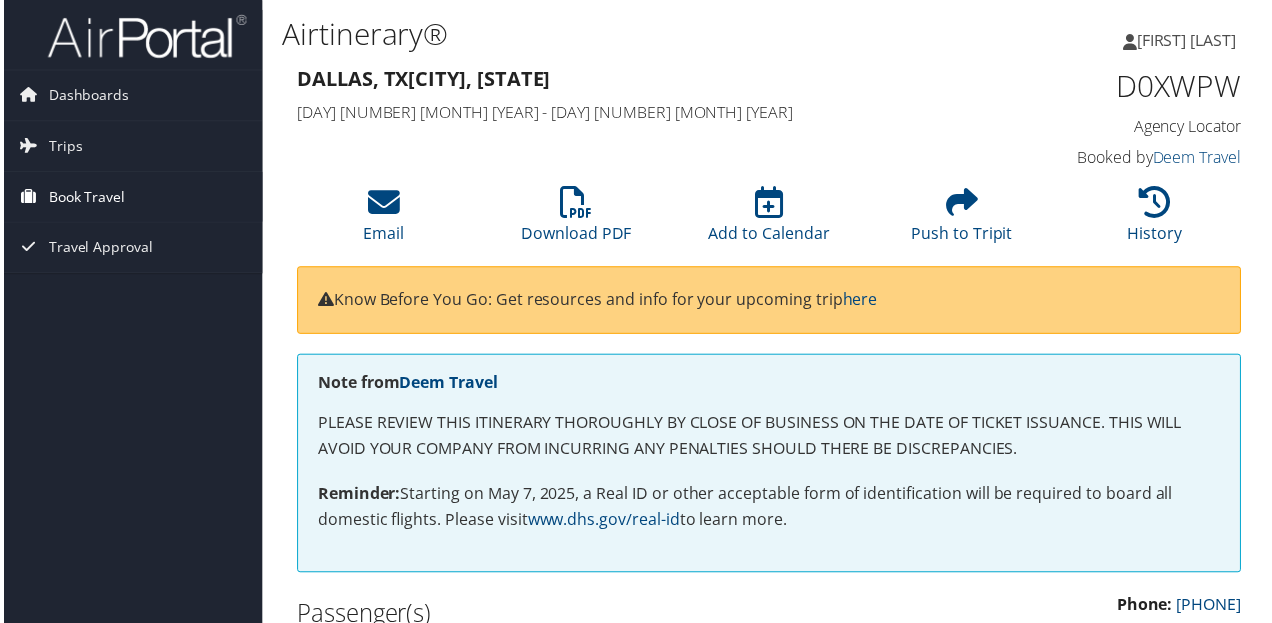 click on "Book Travel" at bounding box center [83, 198] 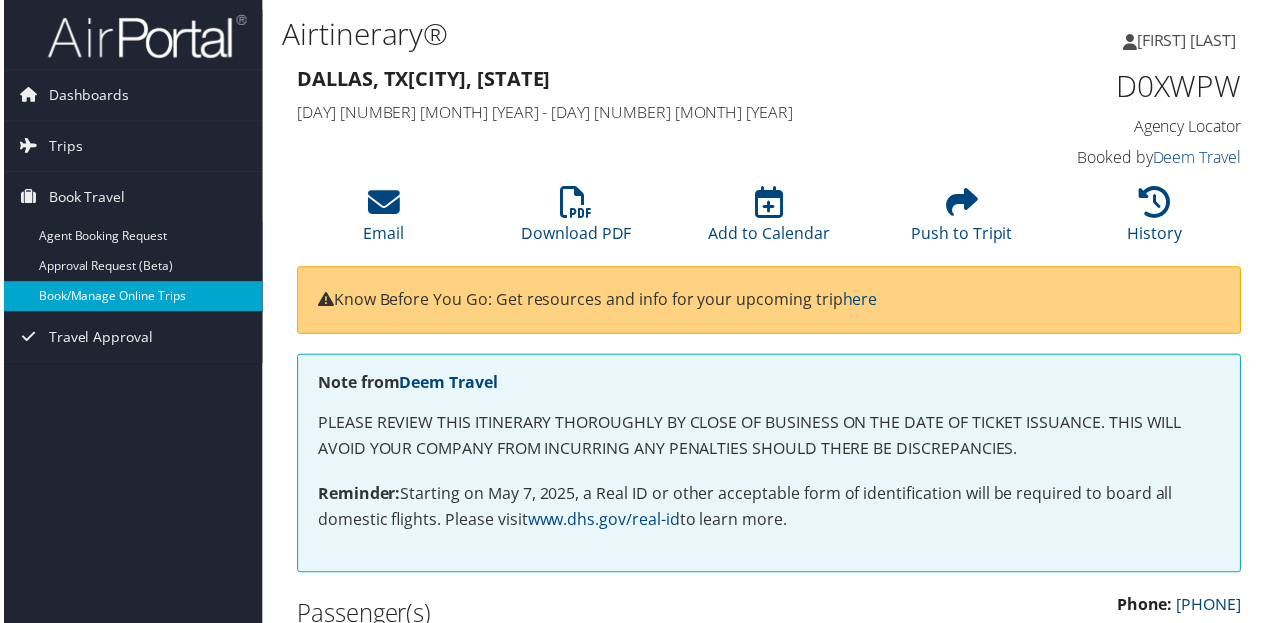 click on "Book/Manage Online Trips" at bounding box center [130, 298] 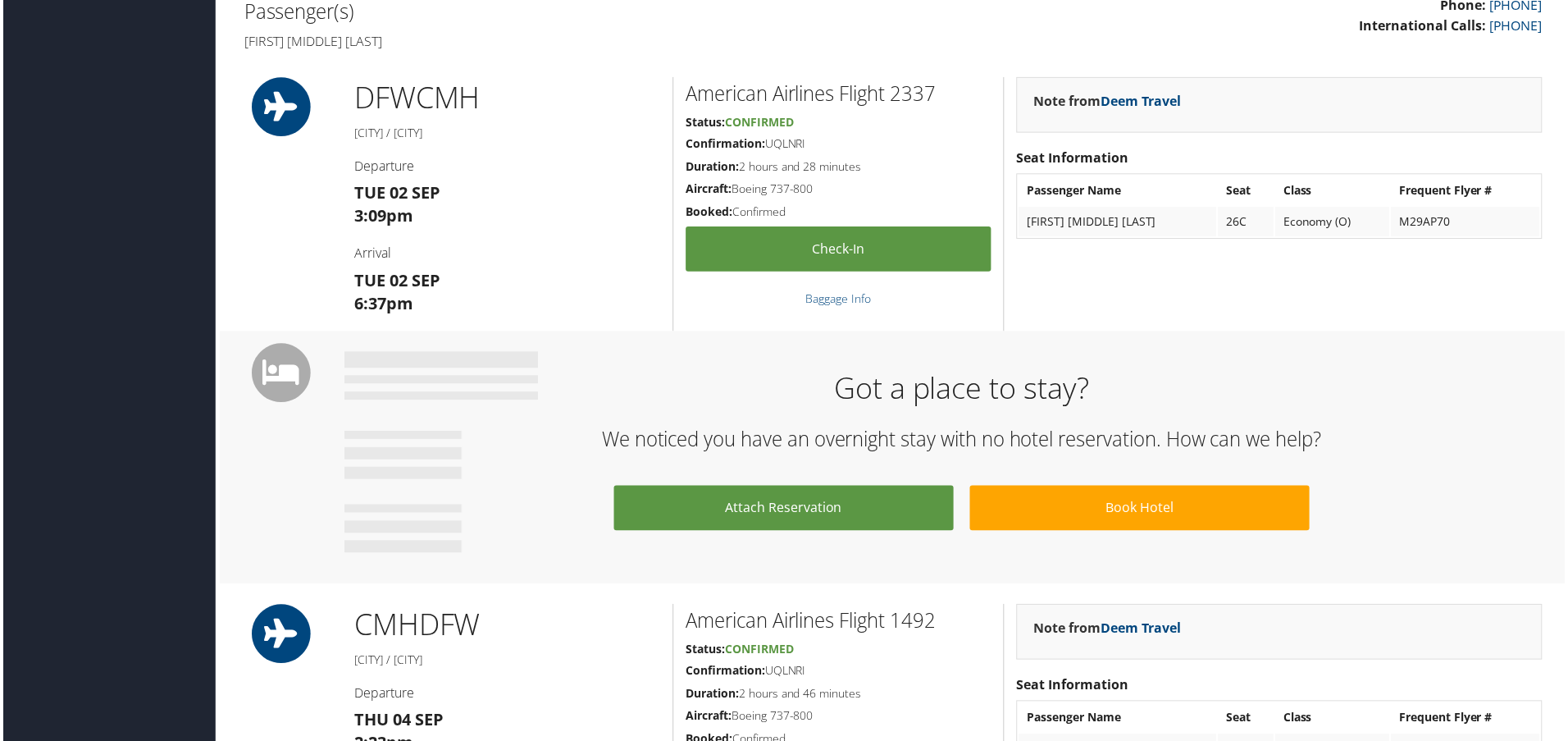 scroll, scrollTop: 0, scrollLeft: 0, axis: both 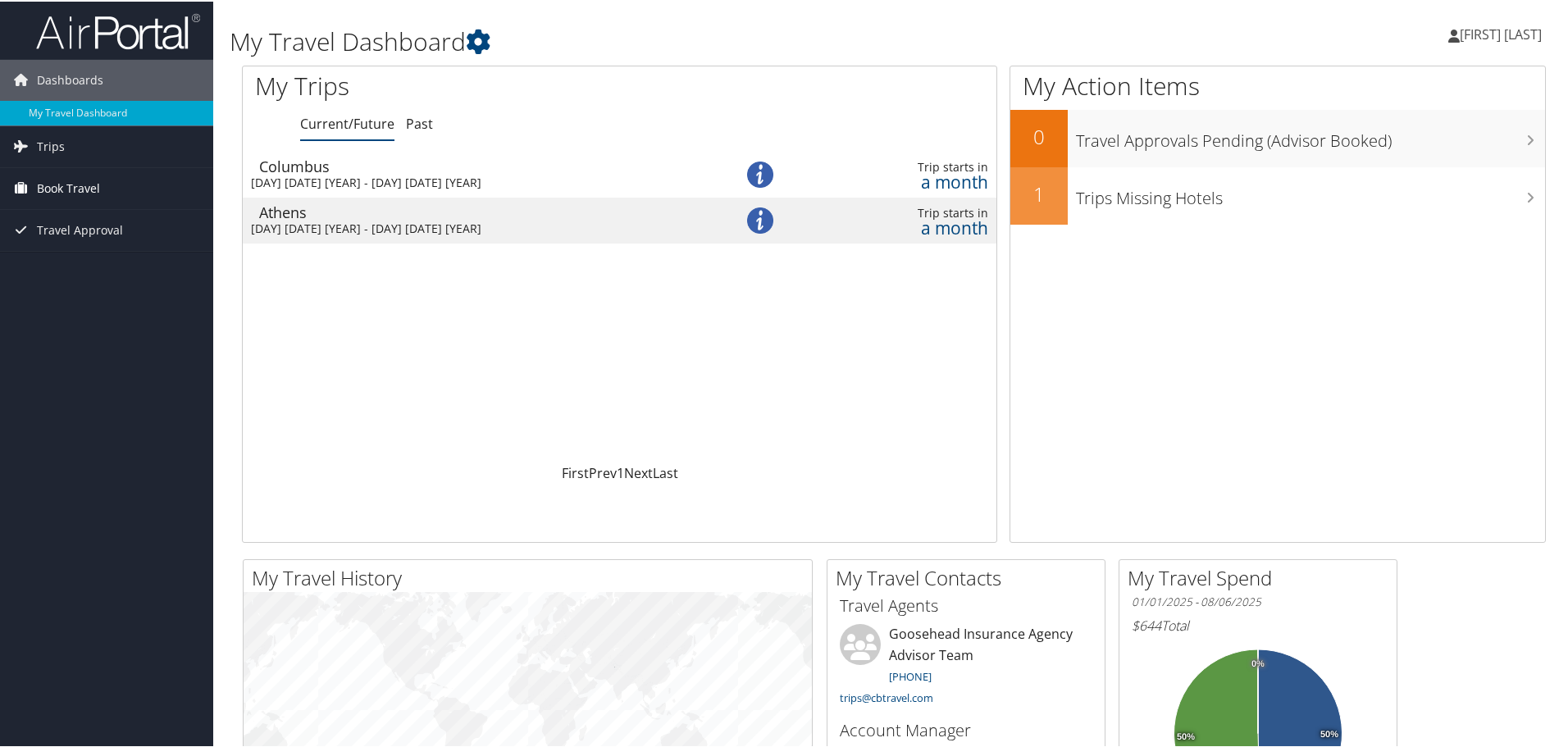 click on "Book Travel" at bounding box center (68, 187) 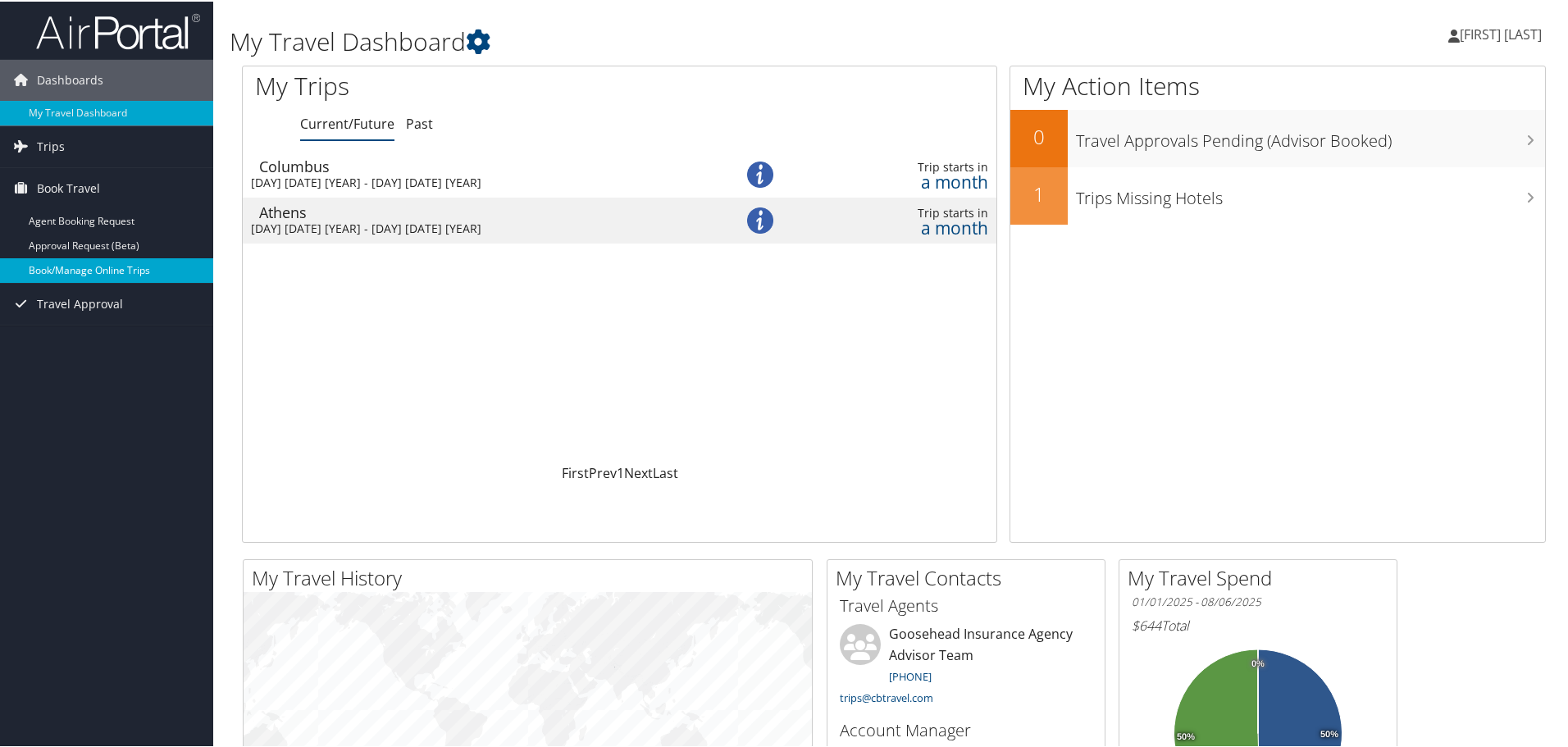 click on "Book/Manage Online Trips" at bounding box center [107, 269] 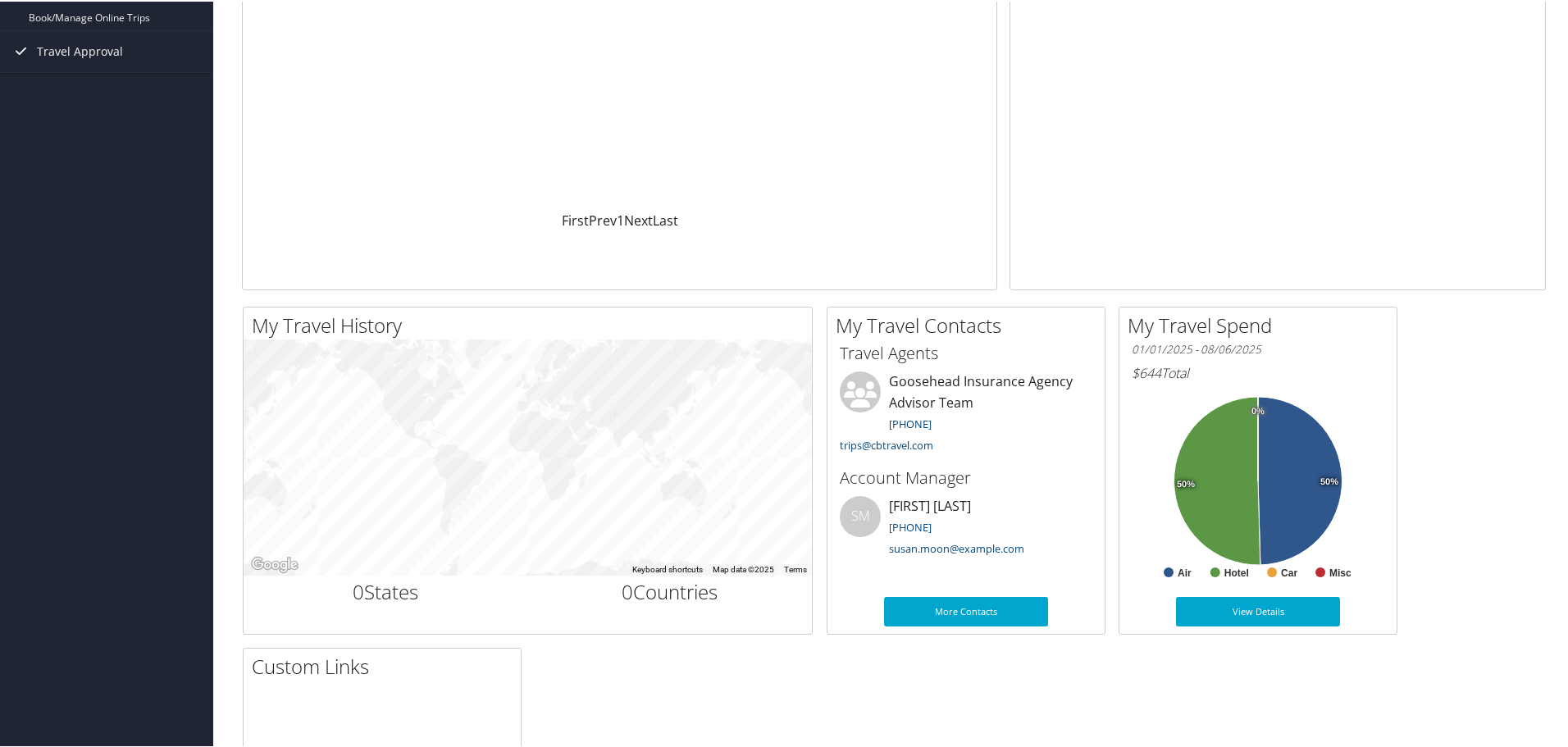 scroll, scrollTop: 508, scrollLeft: 0, axis: vertical 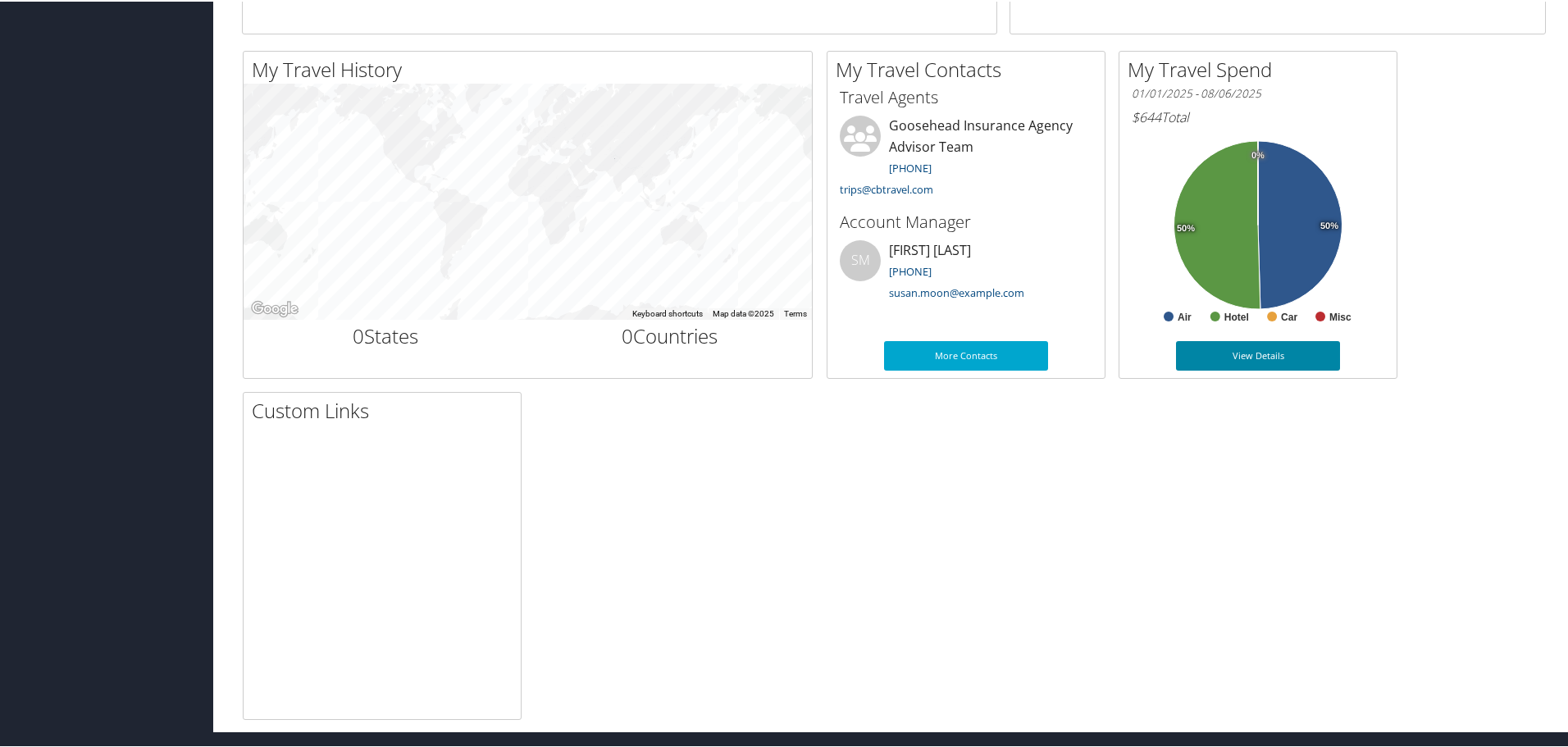 click on "View Details" at bounding box center [1258, 354] 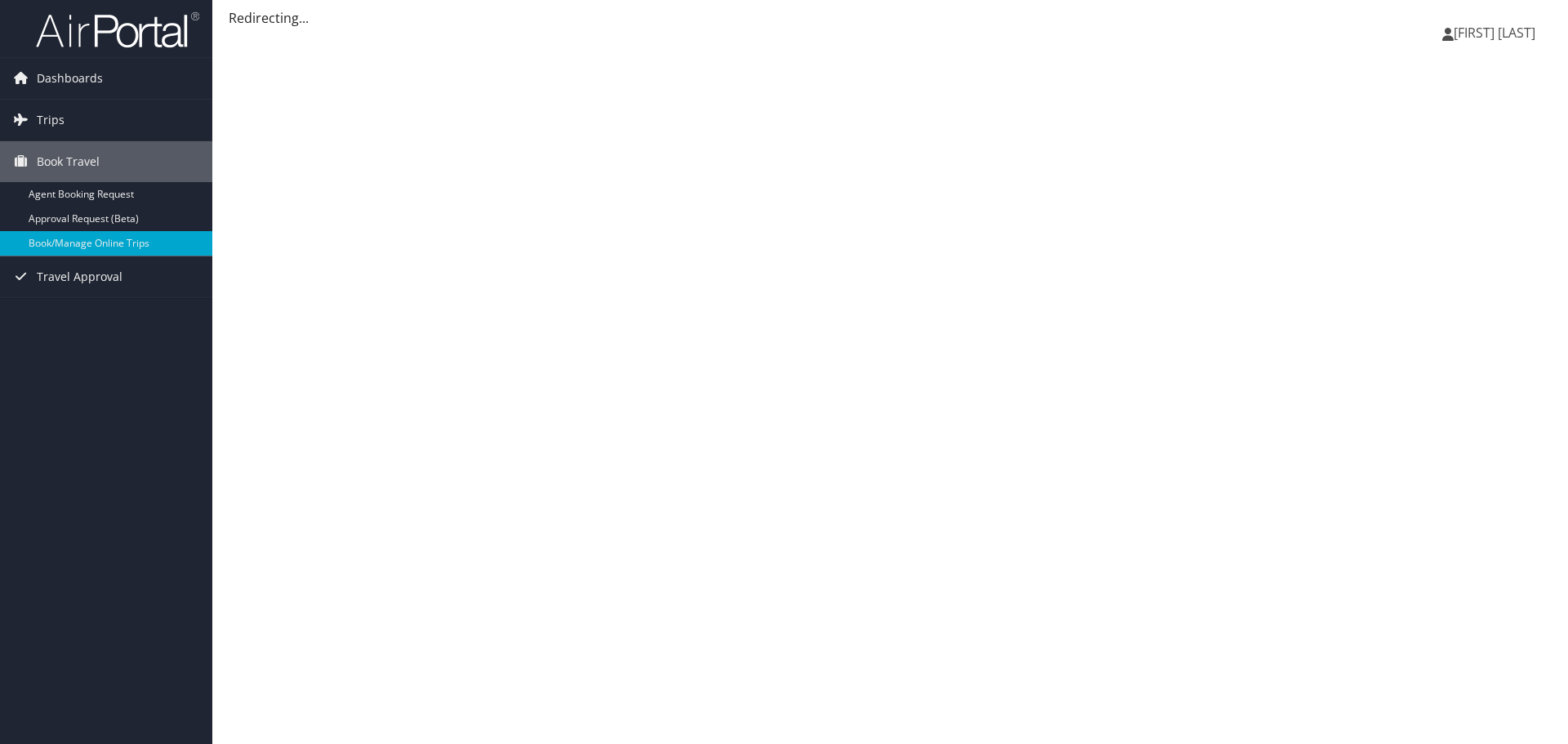scroll, scrollTop: 0, scrollLeft: 0, axis: both 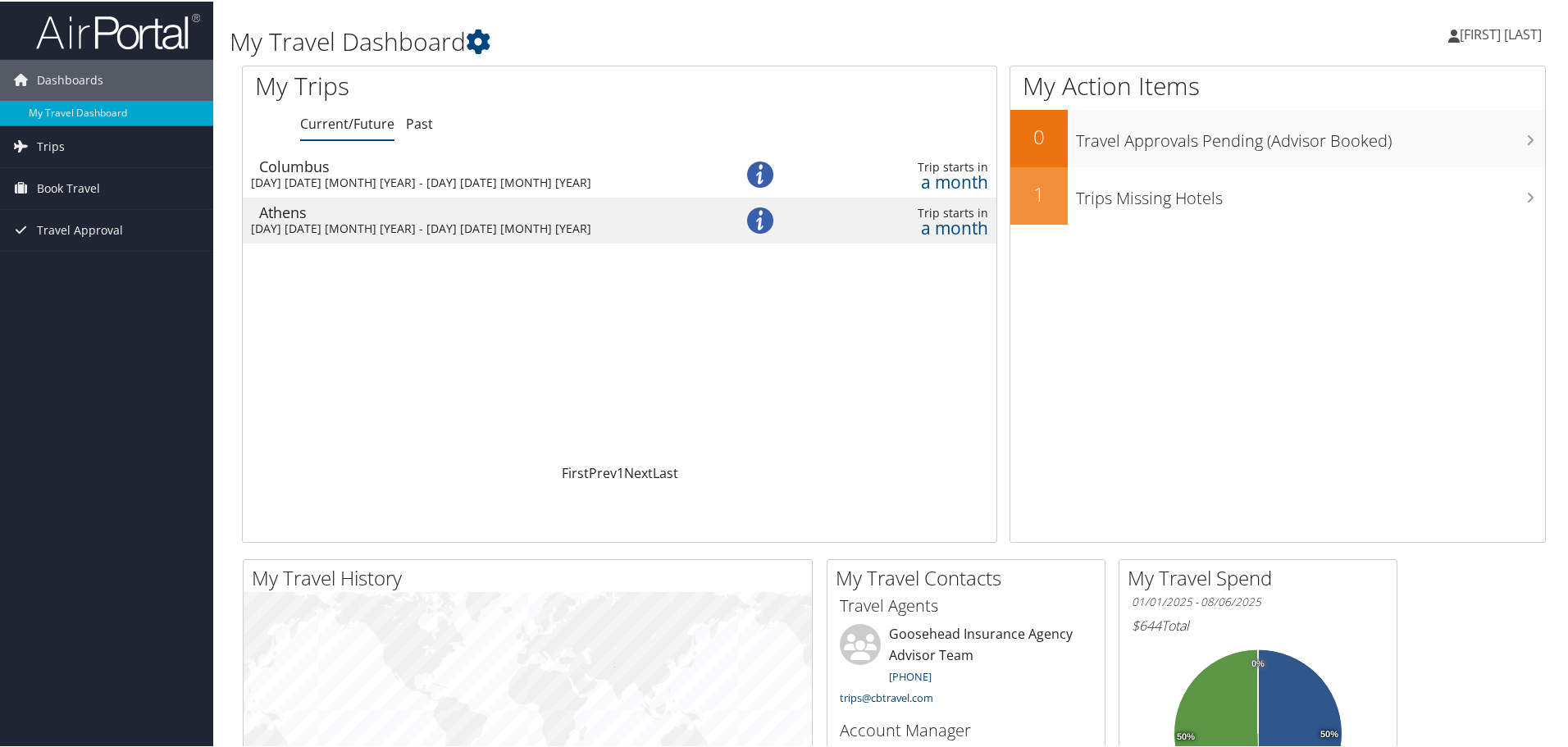 click on "My Travel History
Small
Medium
Large
To navigate the map with touch gestures double-tap and hold your finger on the map, then drag the map. ← Move left → Move right ↑ Move up ↓ Move down + Zoom in - Zoom out Home Jump left by 75% End Jump right by 75% Page Up Jump up by 75% Page Down Jump down by 75% Keyboard shortcuts Map Data Map data ©2025 Map data ©2025 2000 km  Click to toggle between metric and imperial units Terms Report a map error
0  States
0  Countries
My Travel Contacts
Small
Medium
Travel Agents
[PHONE]" at bounding box center (894, 892) 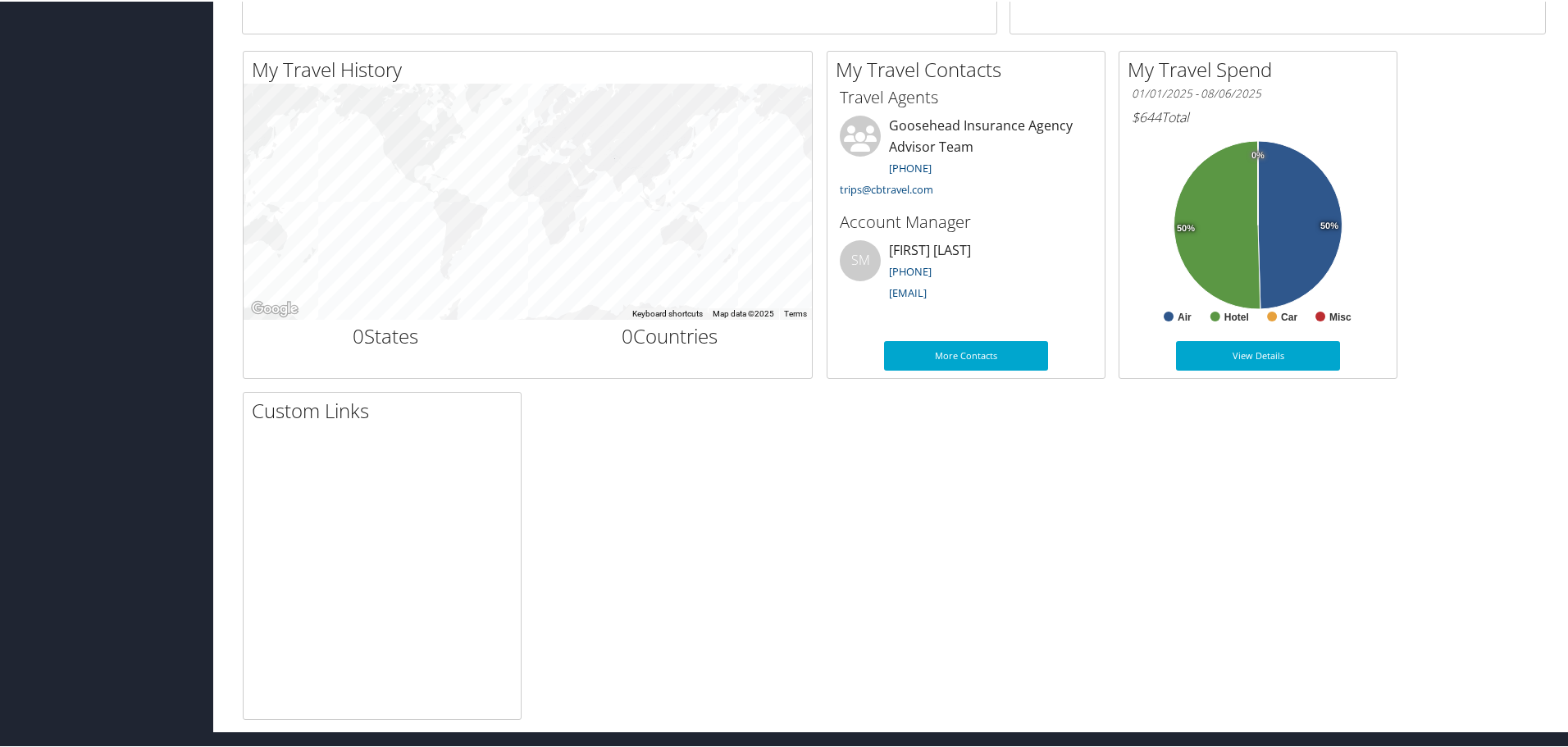 scroll, scrollTop: 0, scrollLeft: 0, axis: both 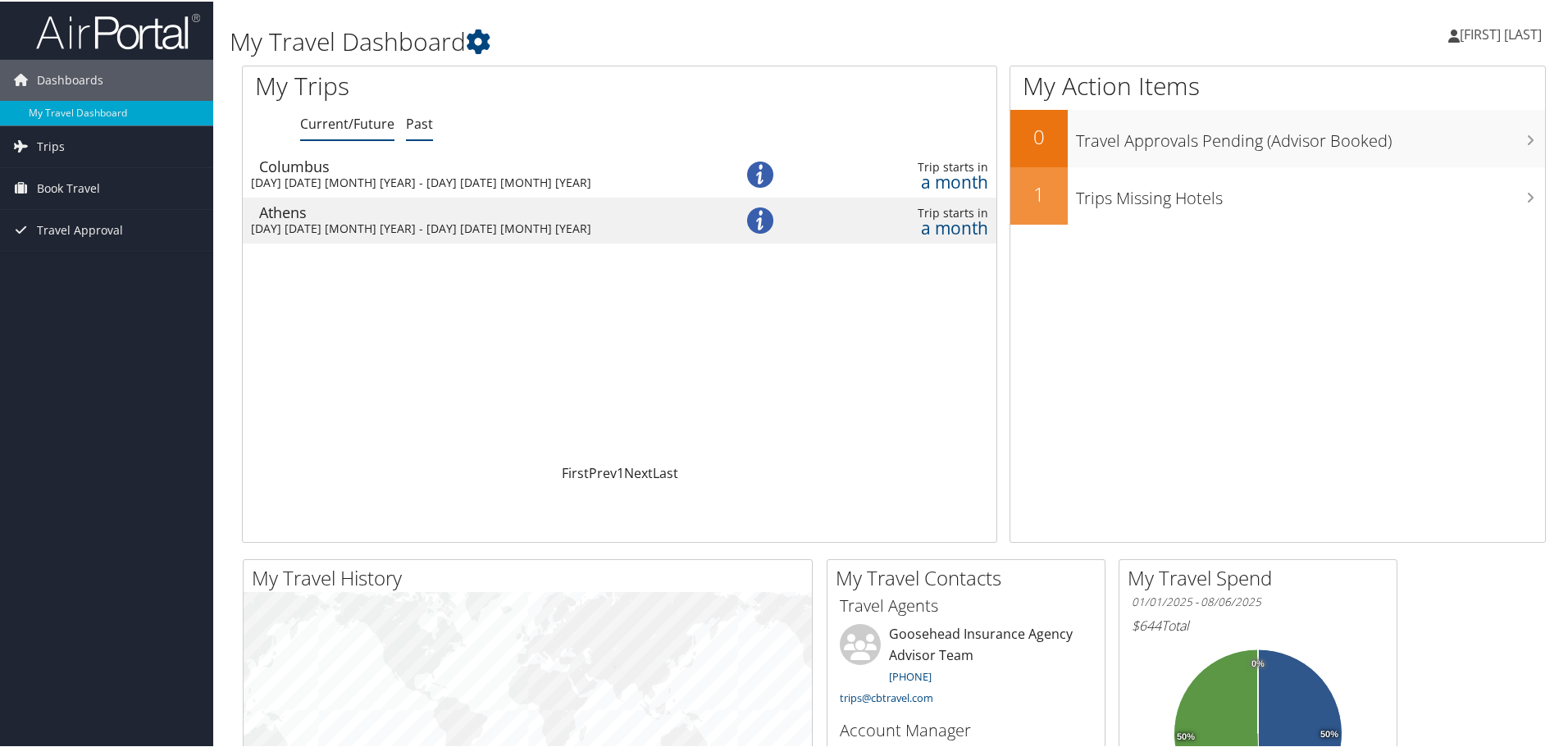 click on "Past" at bounding box center [419, 122] 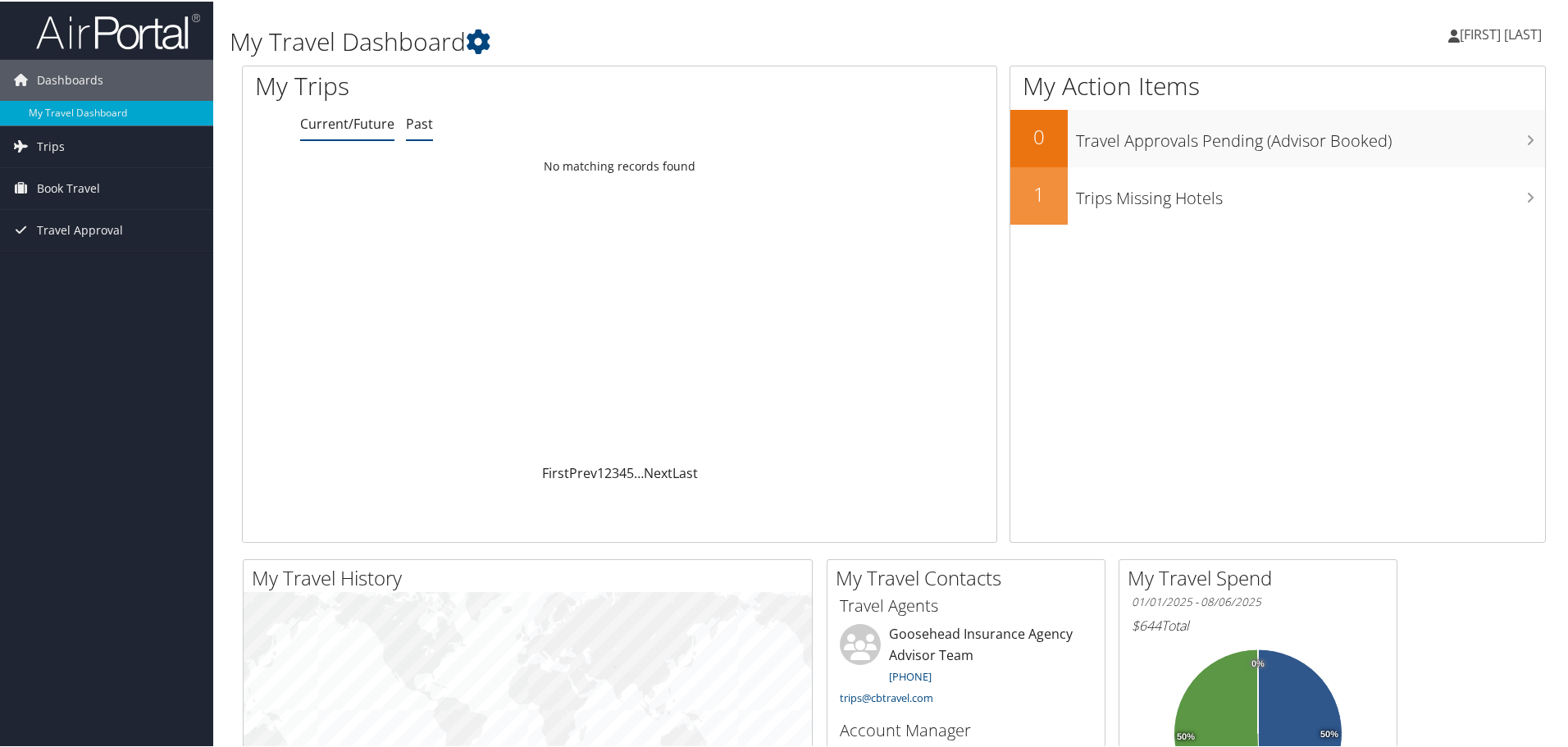 click on "Current/Future" at bounding box center (347, 122) 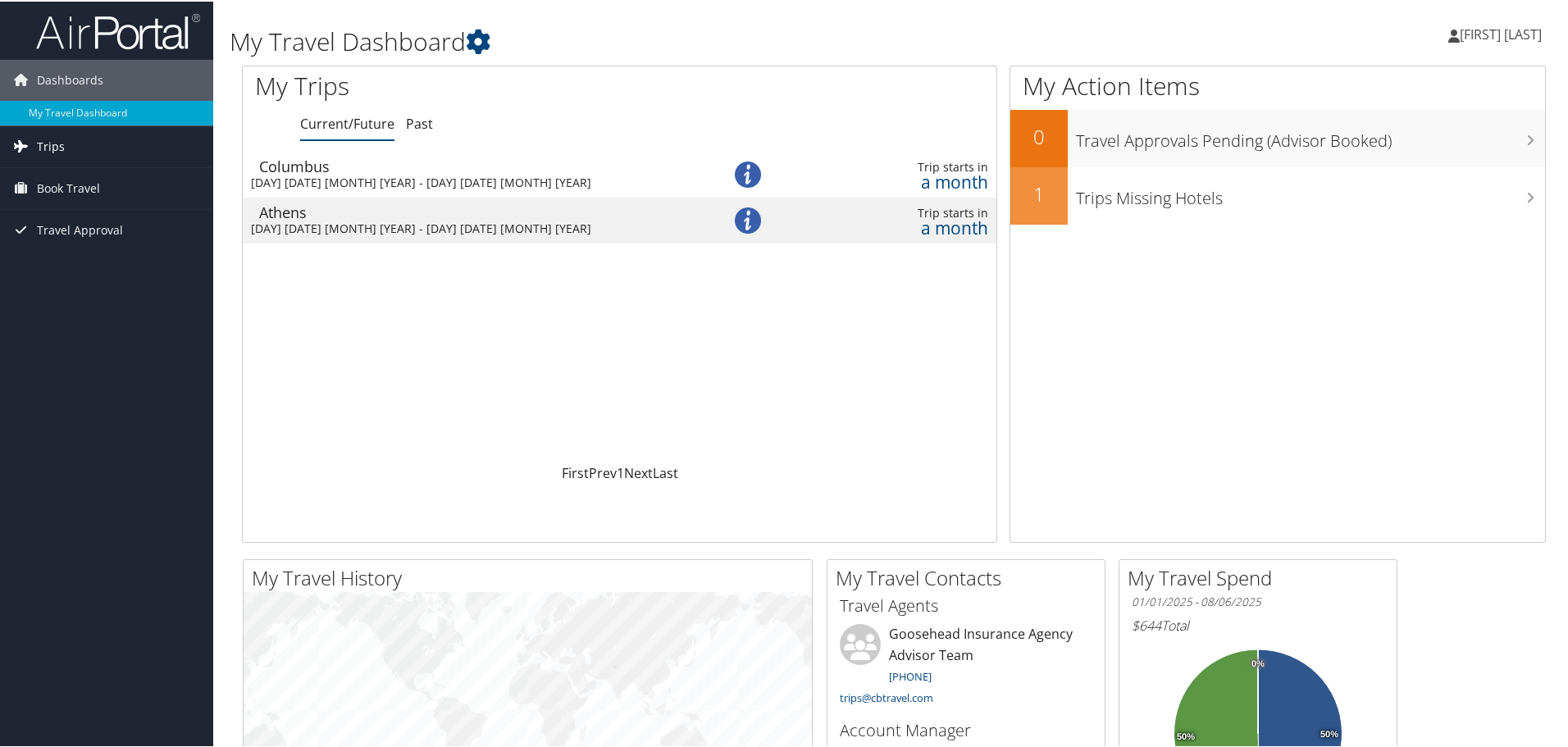 click on "Trips" at bounding box center (107, 145) 